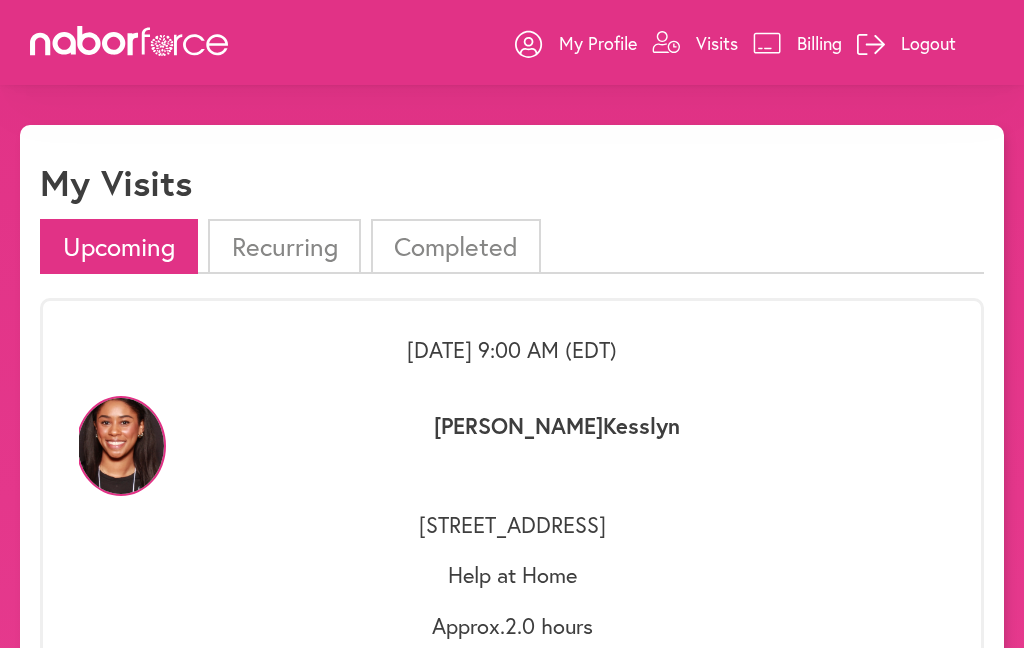 scroll, scrollTop: 0, scrollLeft: 0, axis: both 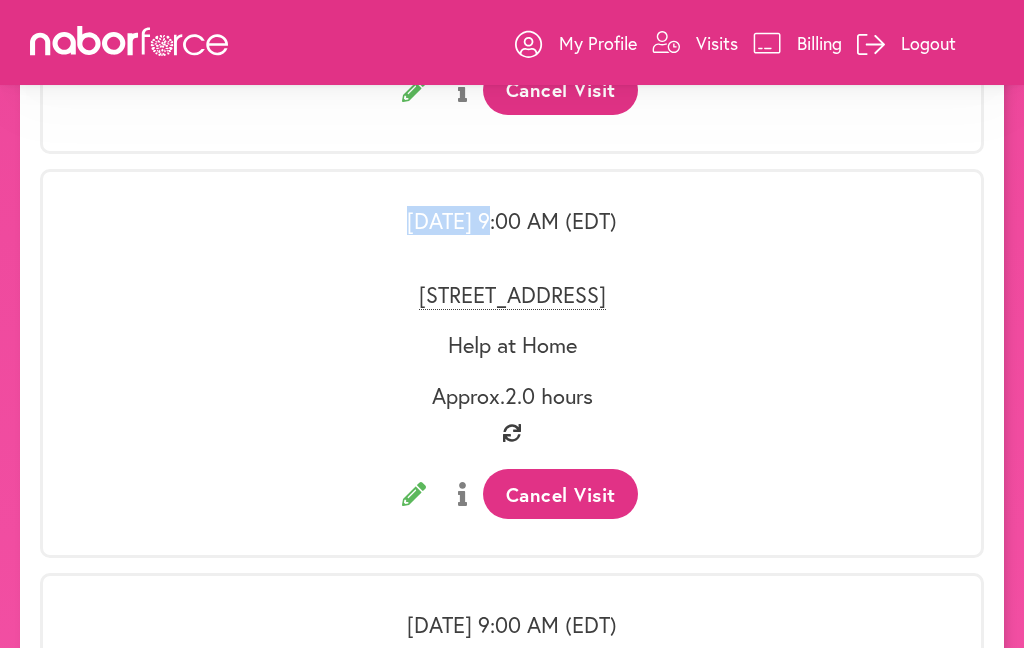 click on "[DATE] 9:00 AM (EDT)" at bounding box center [512, 221] 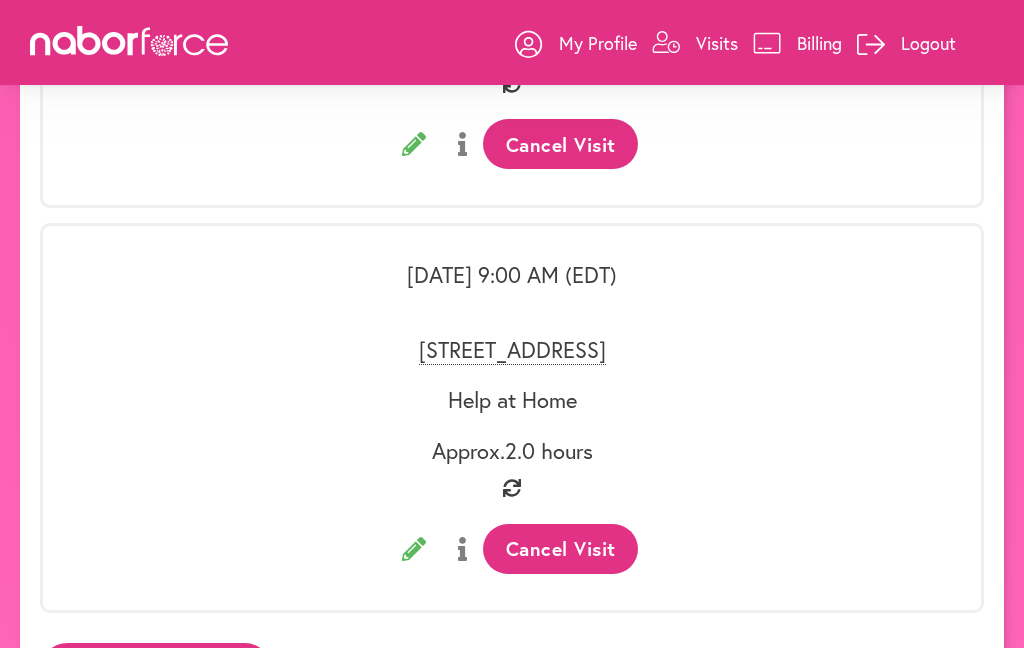 scroll, scrollTop: 4324, scrollLeft: 0, axis: vertical 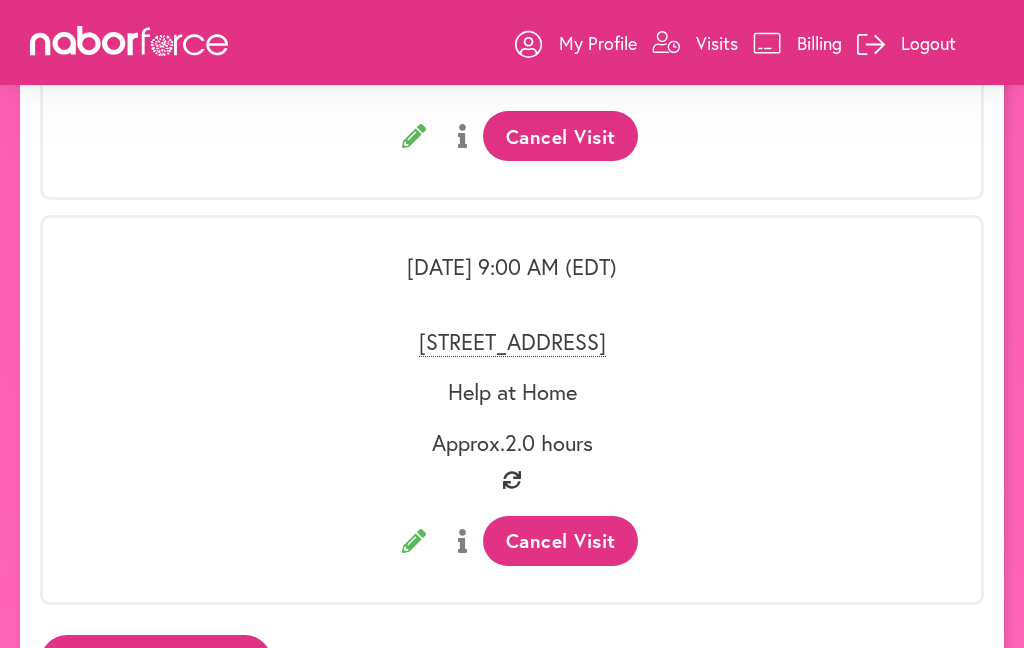click on "Book a Visit" at bounding box center [156, 662] 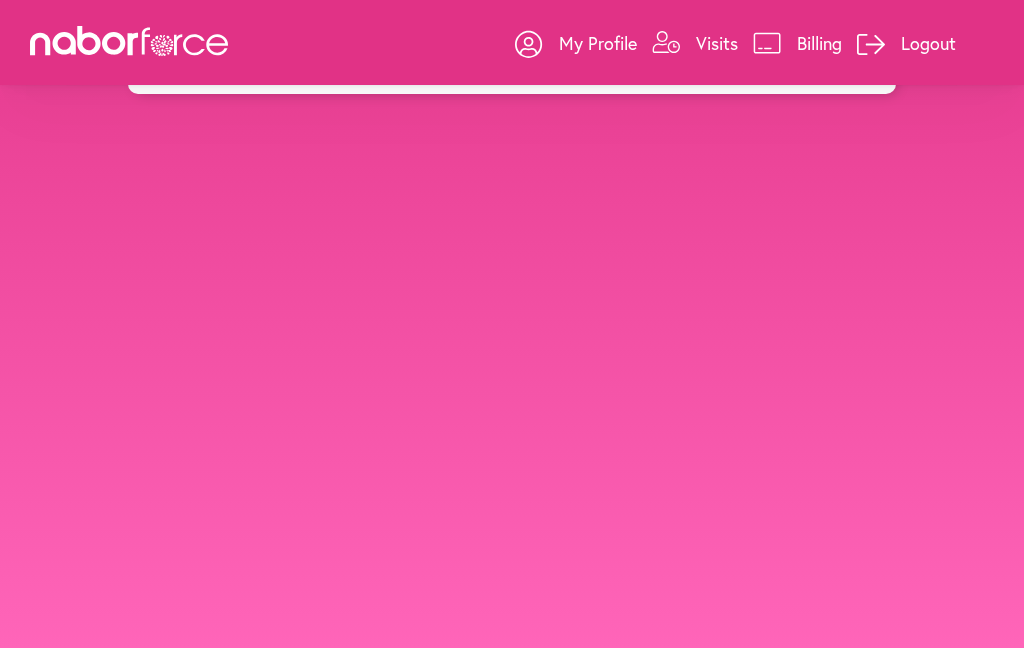 scroll, scrollTop: 225, scrollLeft: 0, axis: vertical 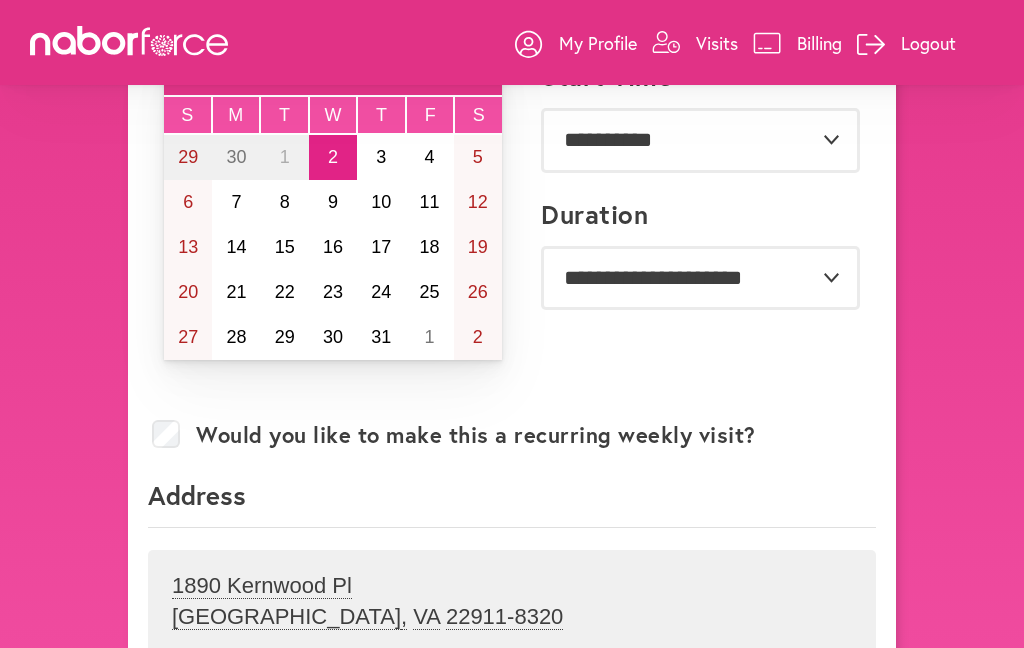 click on "5" at bounding box center (478, 157) 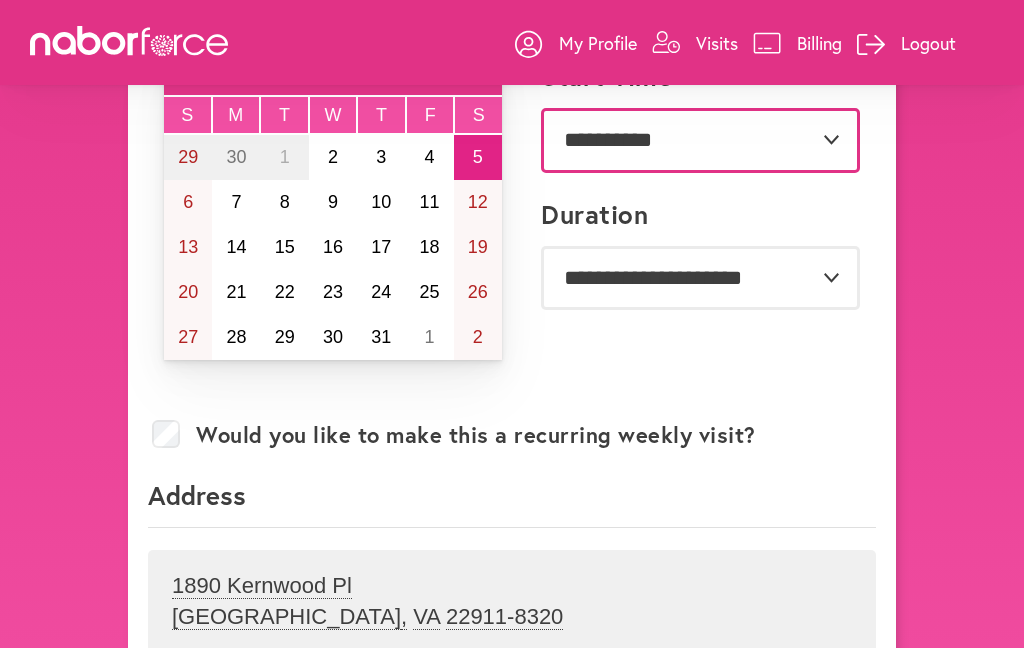 click on "**********" at bounding box center (700, 140) 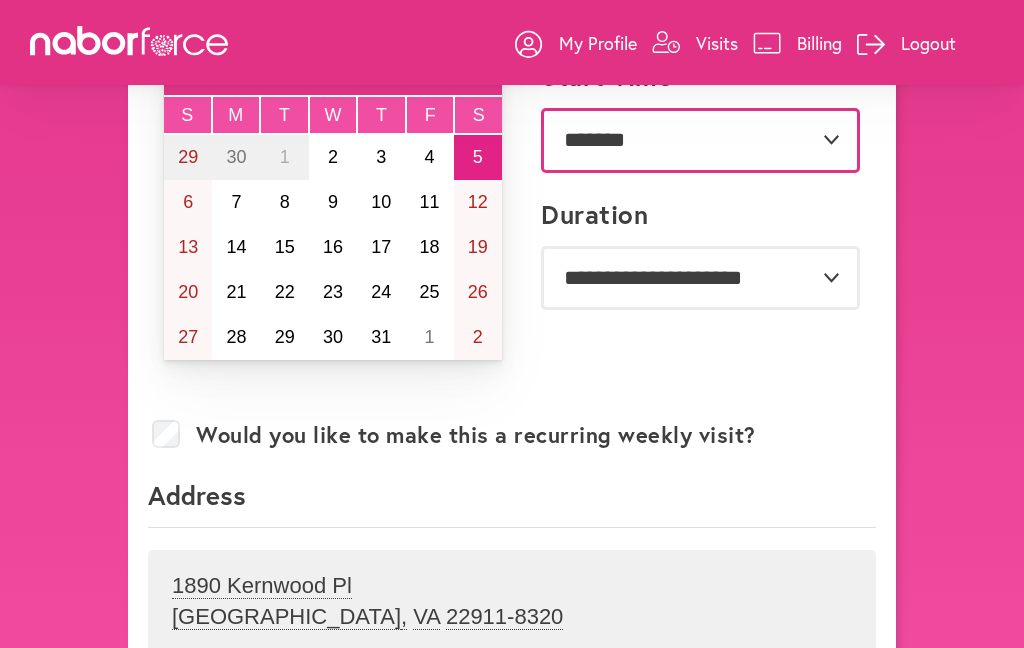 click on "**********" at bounding box center [700, 140] 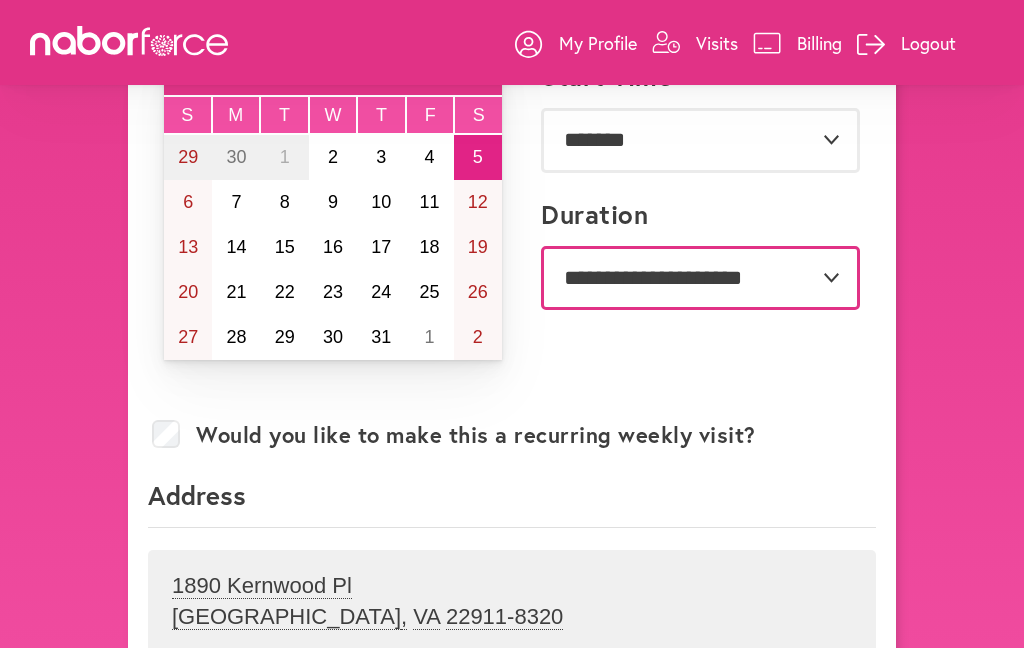 click on "**********" at bounding box center [700, 278] 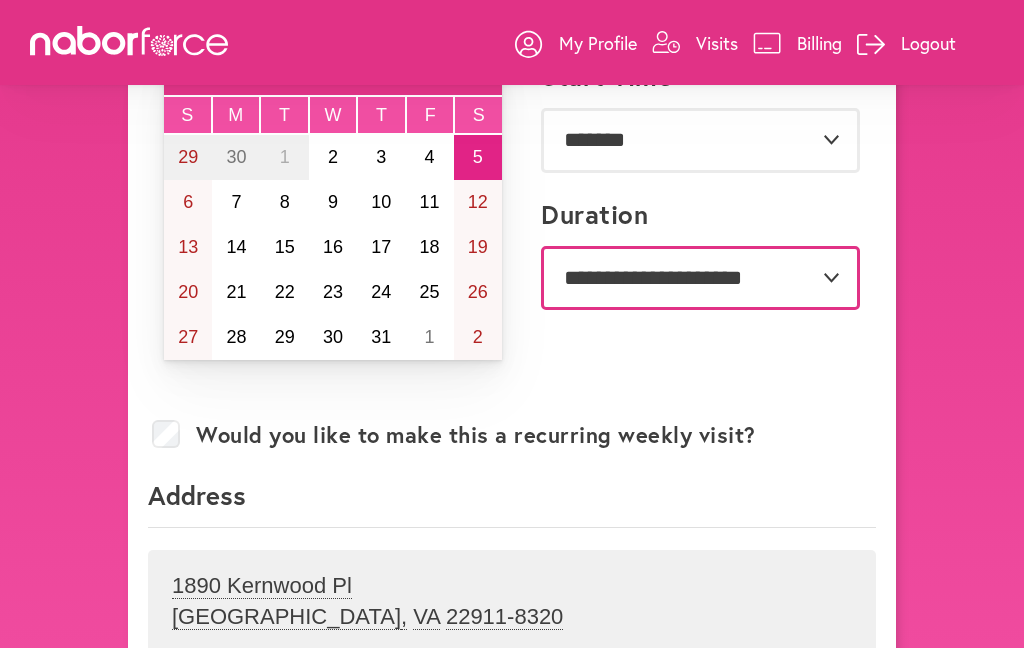 select on "**" 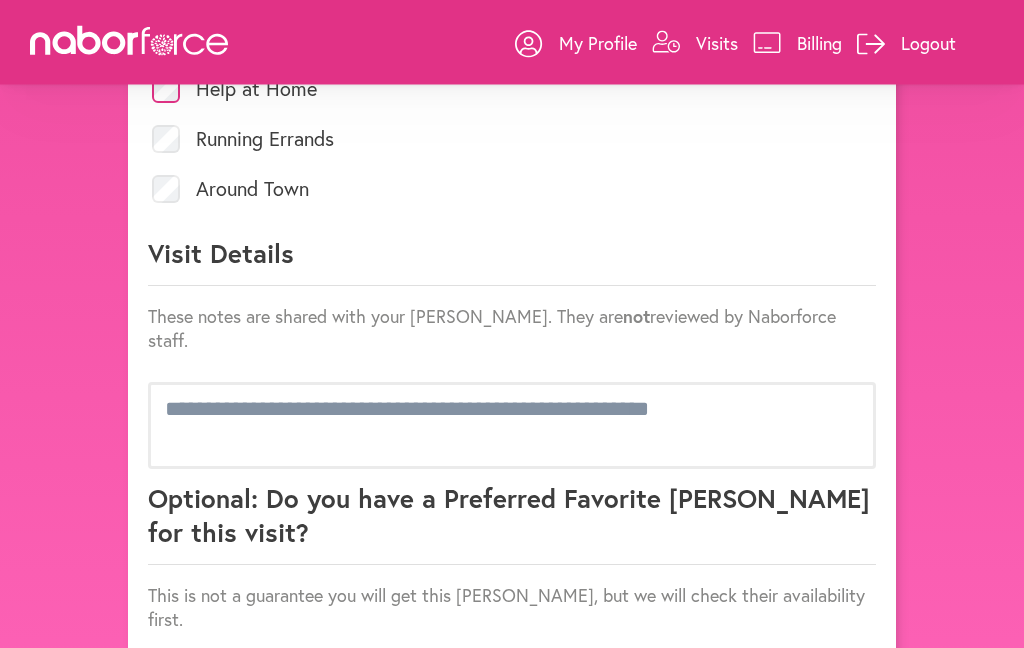 scroll, scrollTop: 1006, scrollLeft: 0, axis: vertical 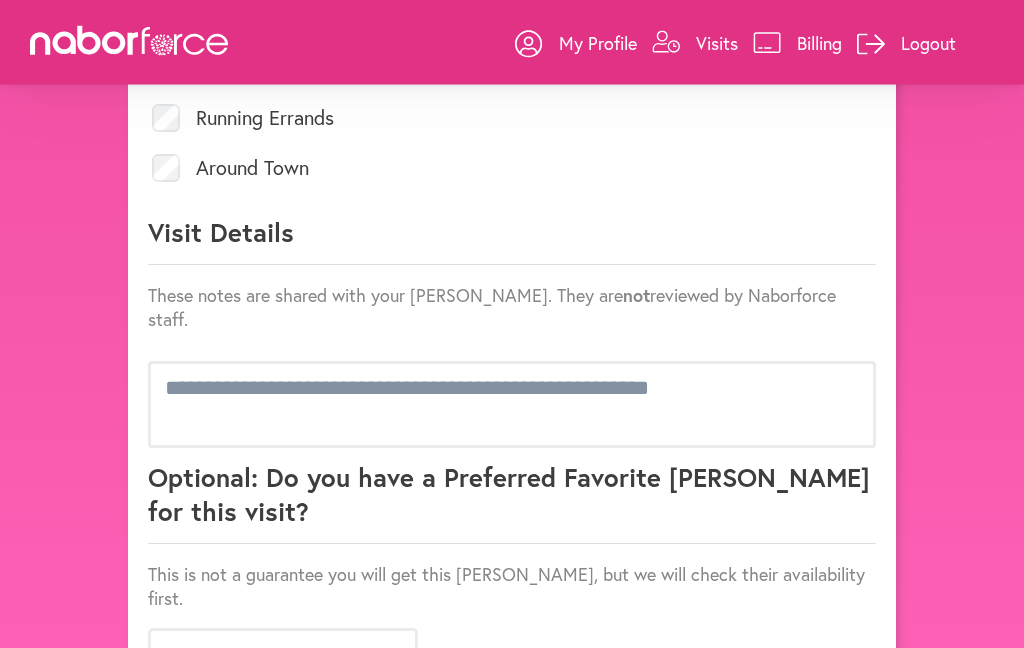 click on "Confirm Booking" at bounding box center [750, 720] 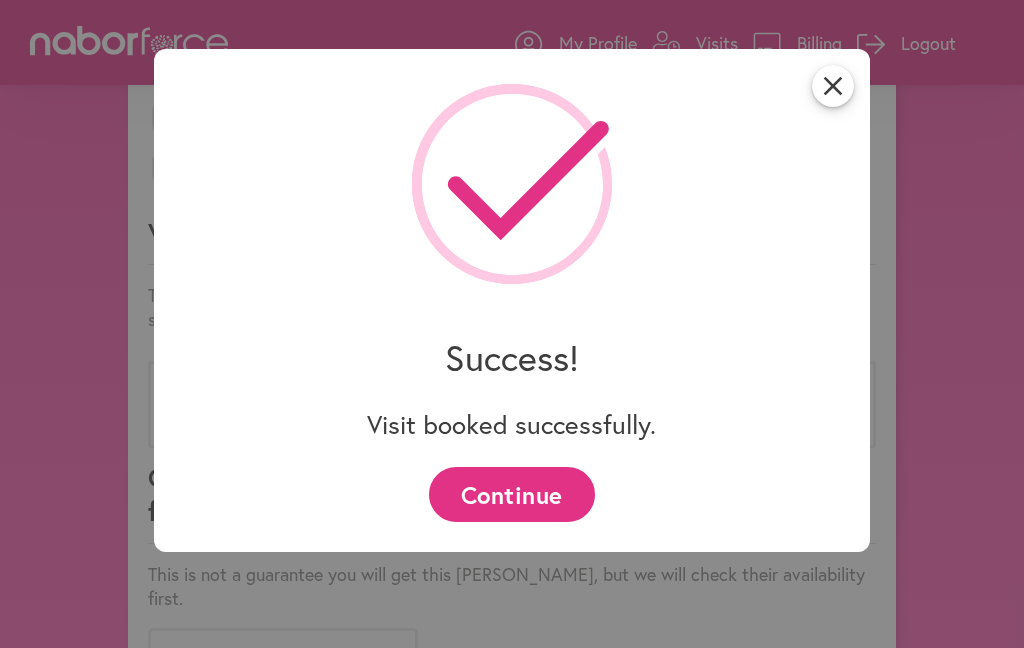 click on "Continue" at bounding box center (511, 494) 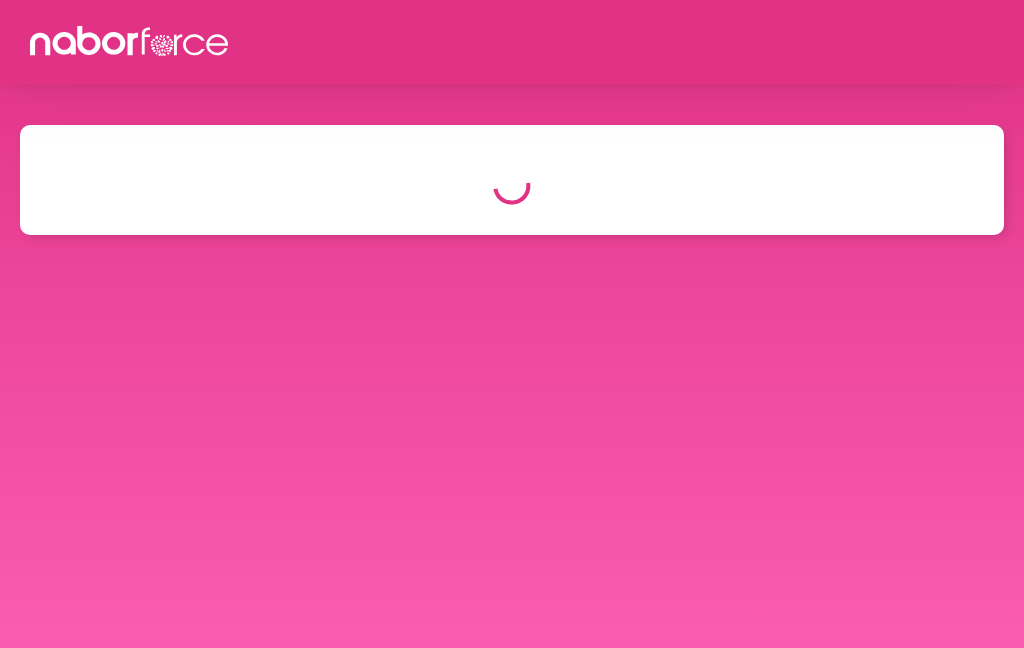 scroll, scrollTop: 0, scrollLeft: 0, axis: both 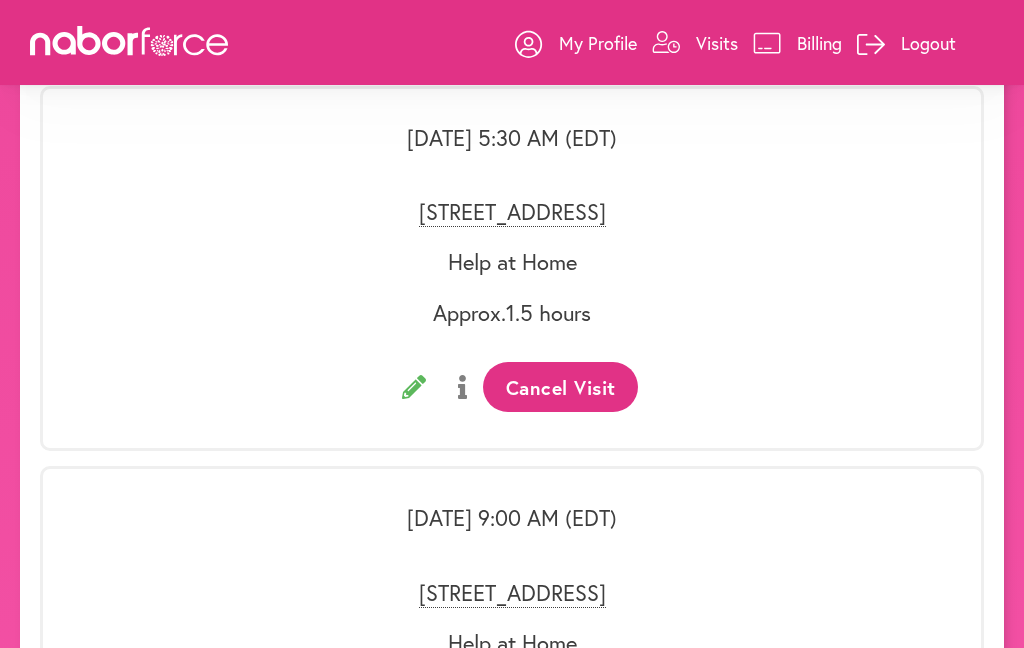 click on "Cancel Visit" at bounding box center [560, 387] 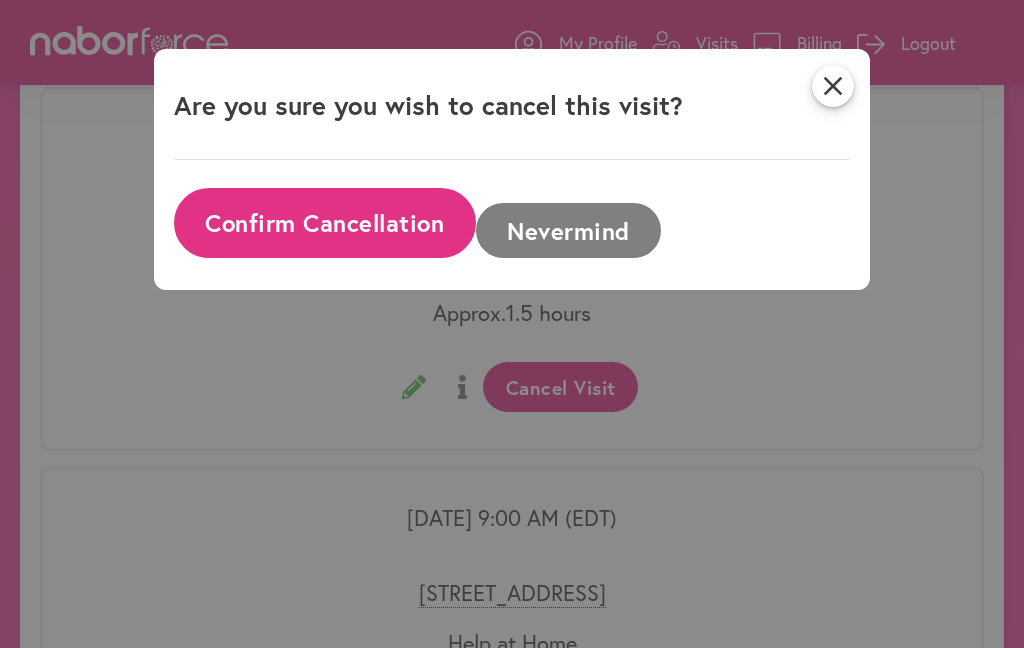 click on "Confirm Cancellation" at bounding box center [325, 223] 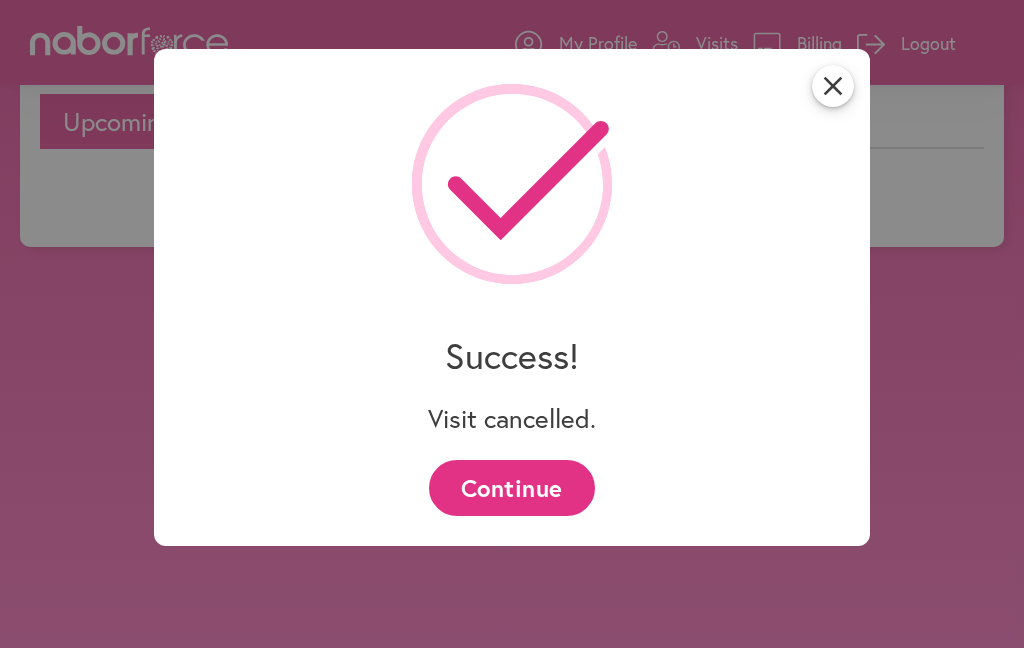 scroll, scrollTop: 225, scrollLeft: 0, axis: vertical 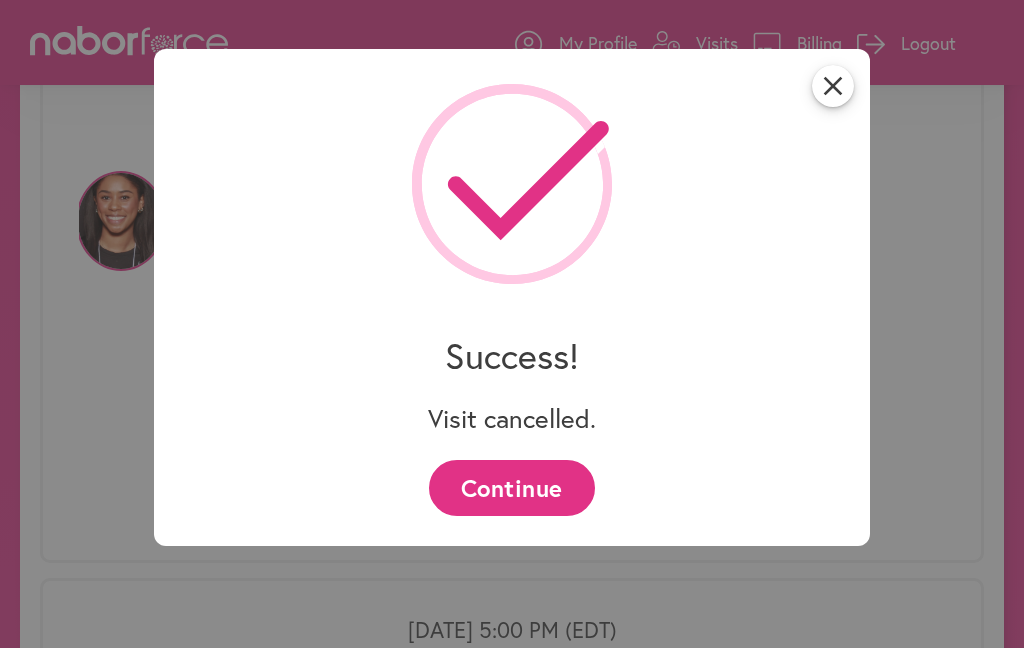 click on "Continue" at bounding box center (511, 487) 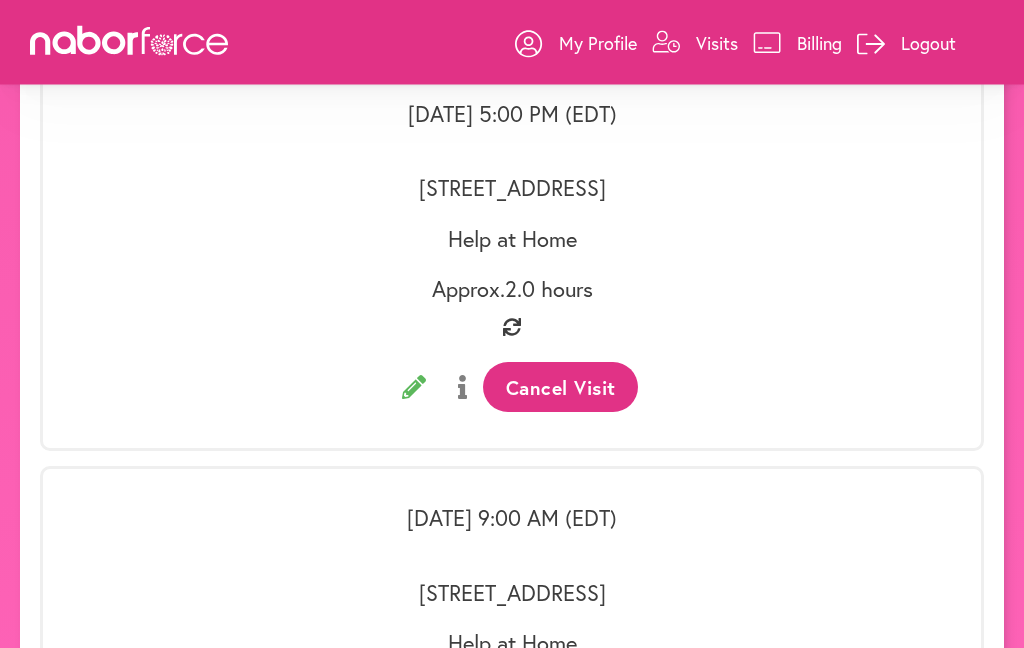 scroll, scrollTop: 4324, scrollLeft: 0, axis: vertical 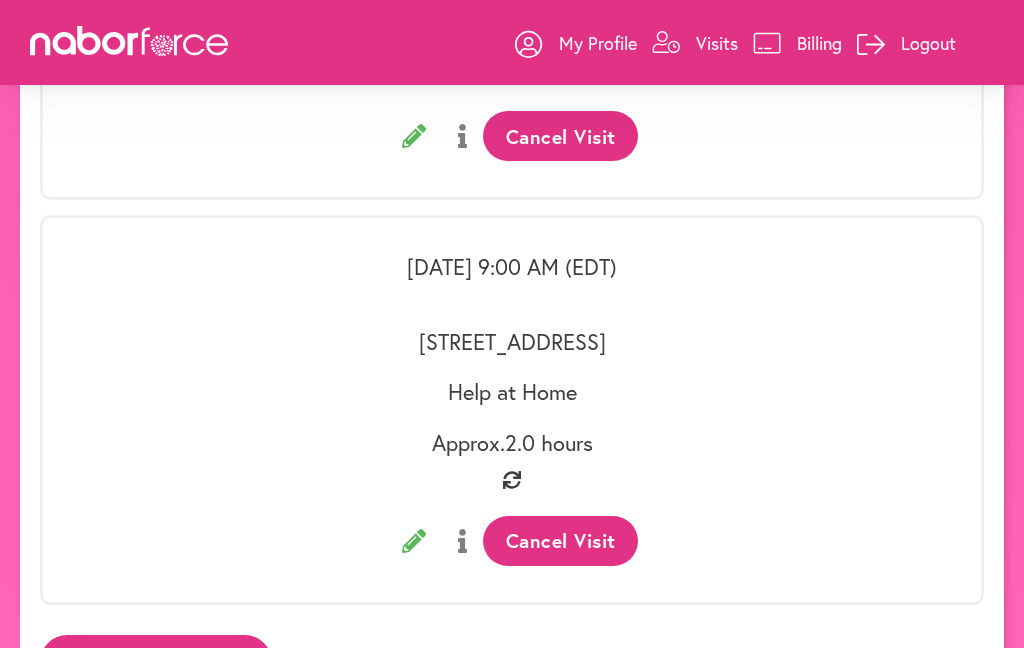 click on "Book a Visit" at bounding box center (156, 662) 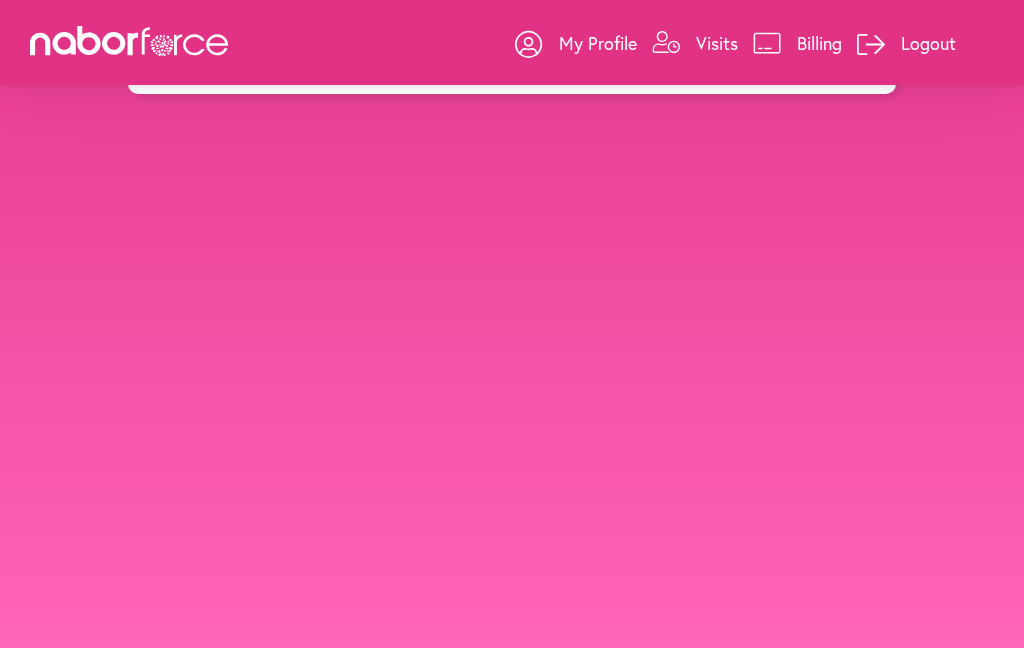 scroll, scrollTop: 0, scrollLeft: 0, axis: both 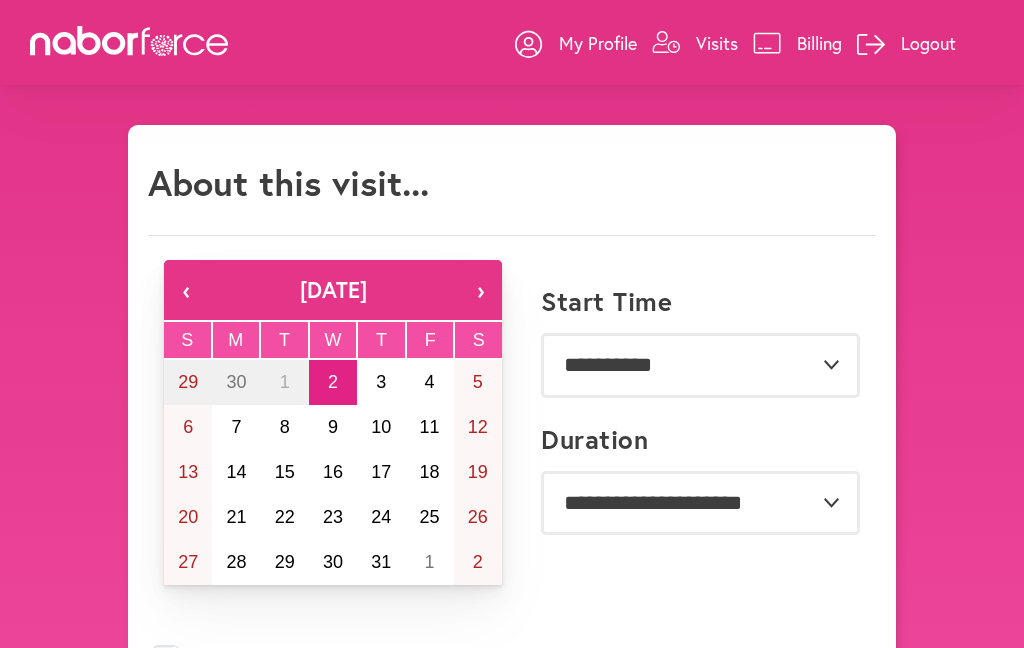 click on "5" at bounding box center (478, 382) 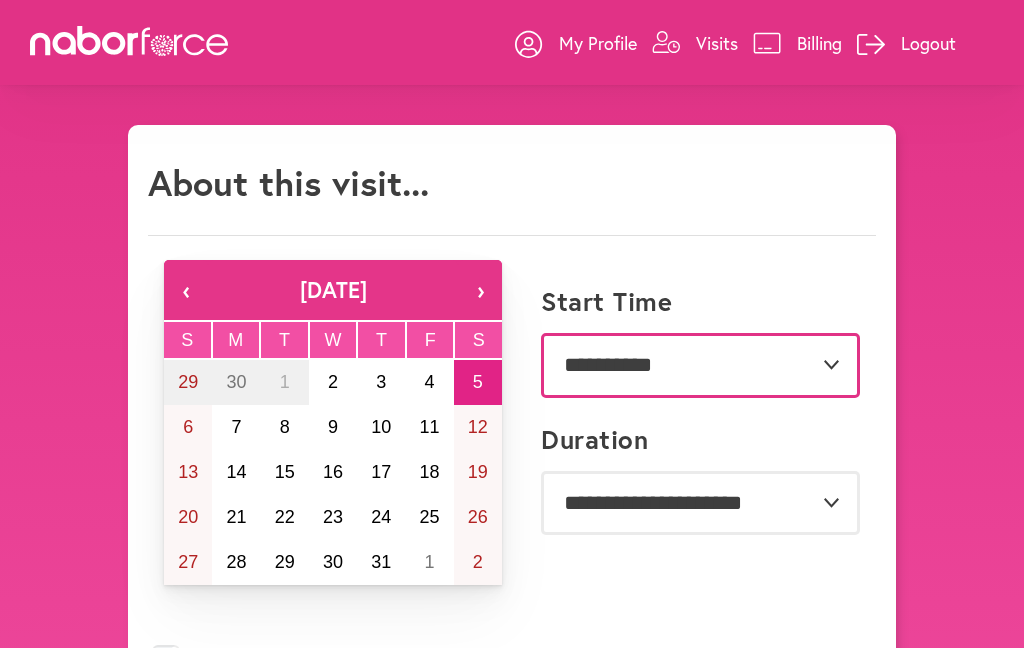 click on "**********" at bounding box center [700, 365] 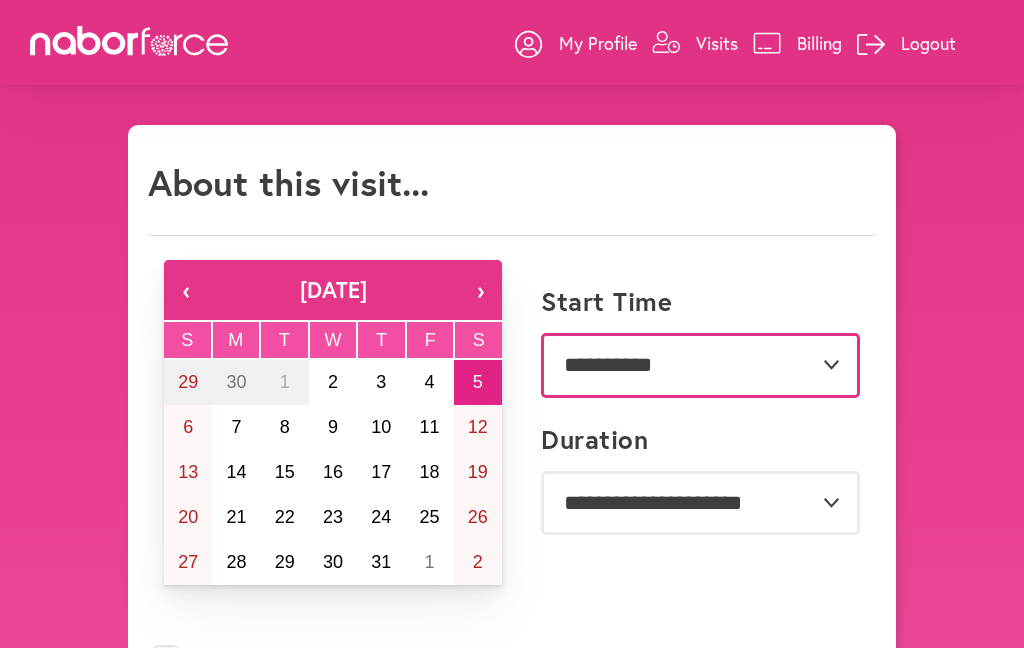 select on "*******" 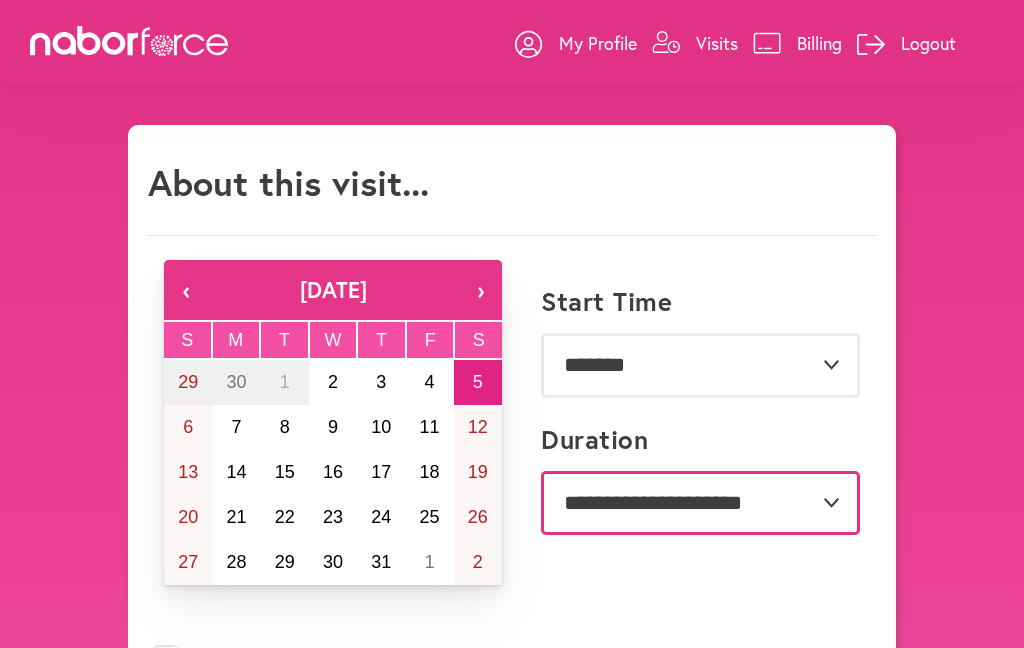 click on "**********" at bounding box center [700, 503] 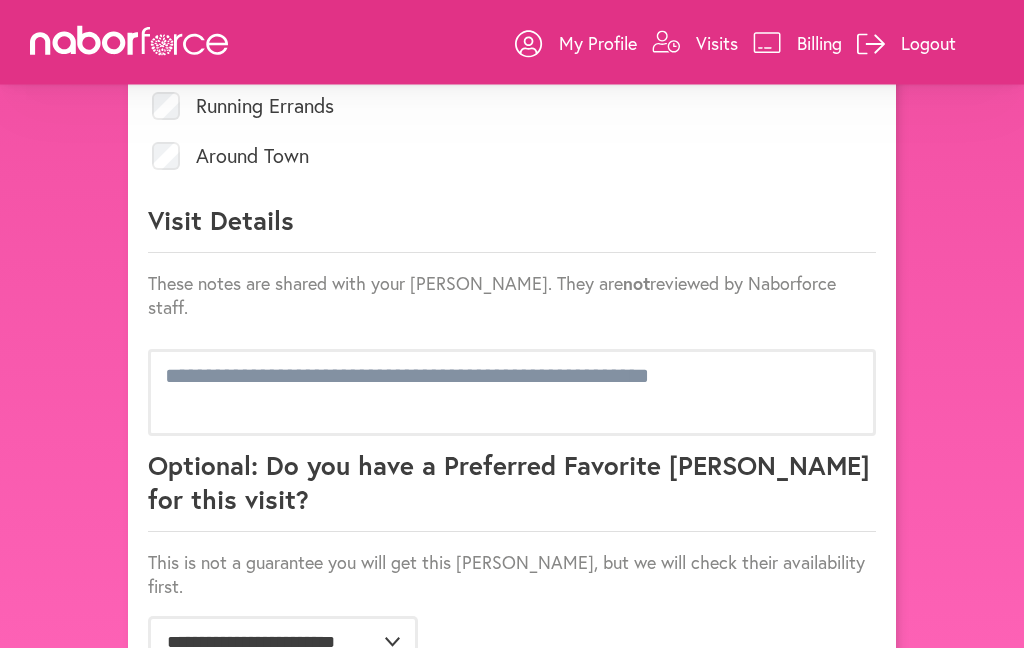 scroll, scrollTop: 1047, scrollLeft: 0, axis: vertical 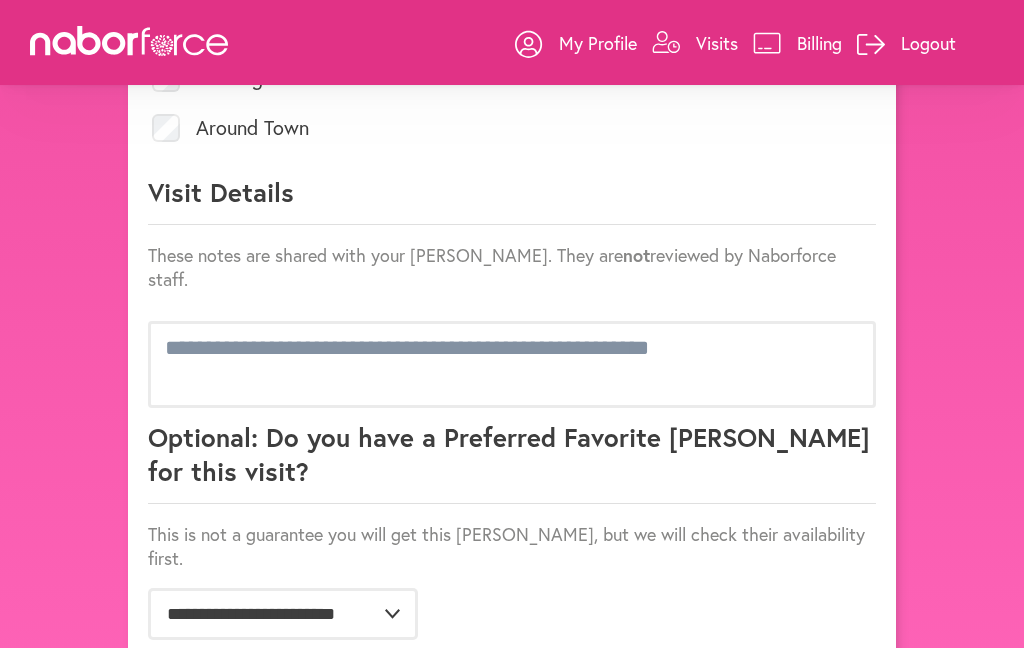 click on "Confirm Booking" at bounding box center (750, 679) 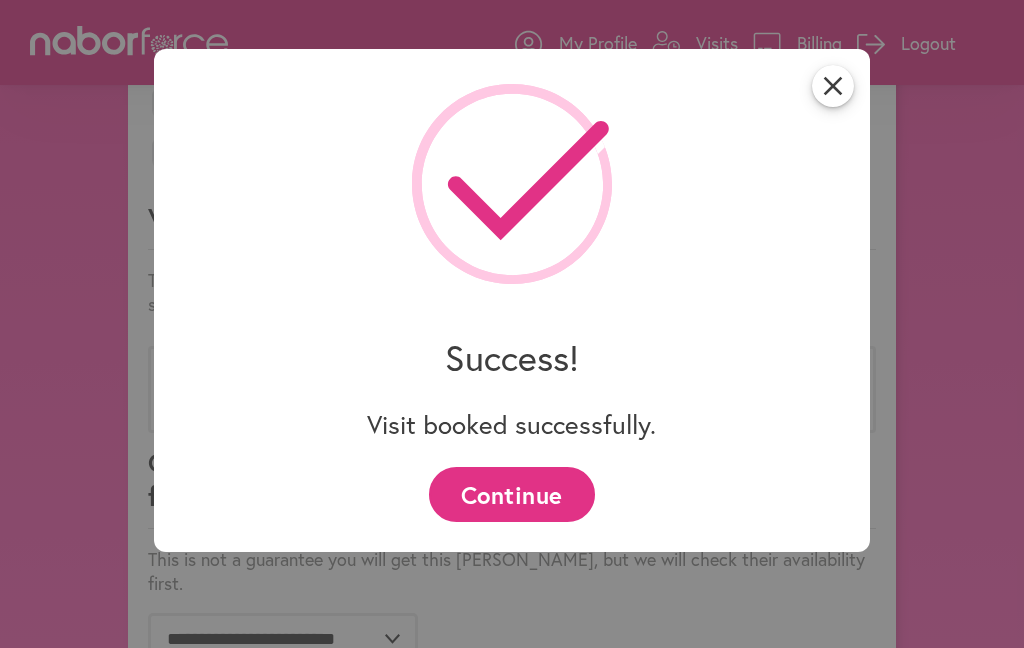 click on "Continue" at bounding box center [511, 494] 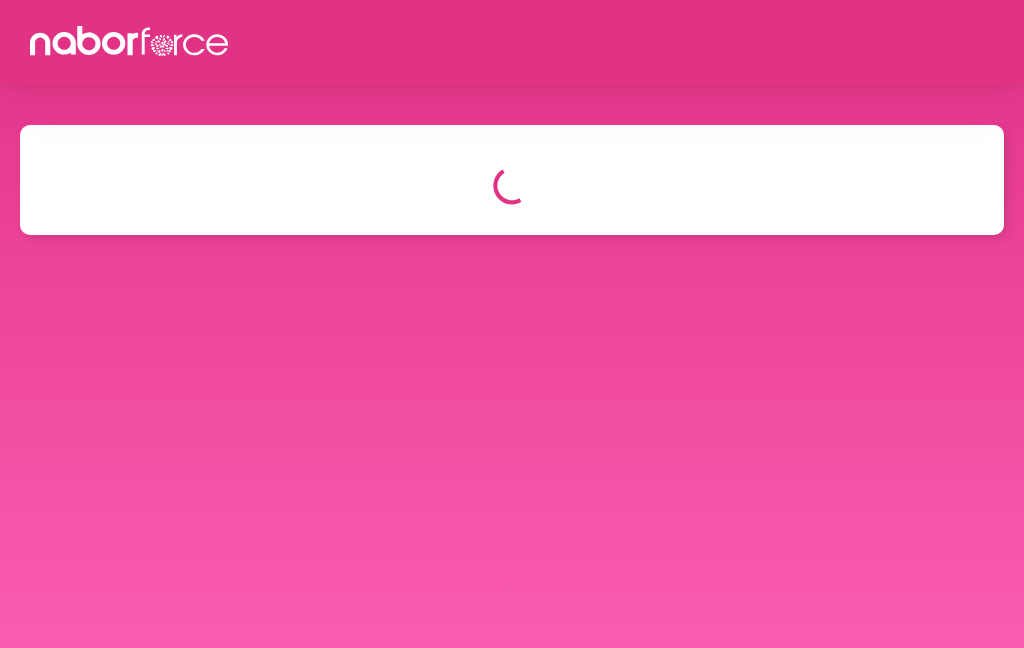 scroll, scrollTop: 0, scrollLeft: 0, axis: both 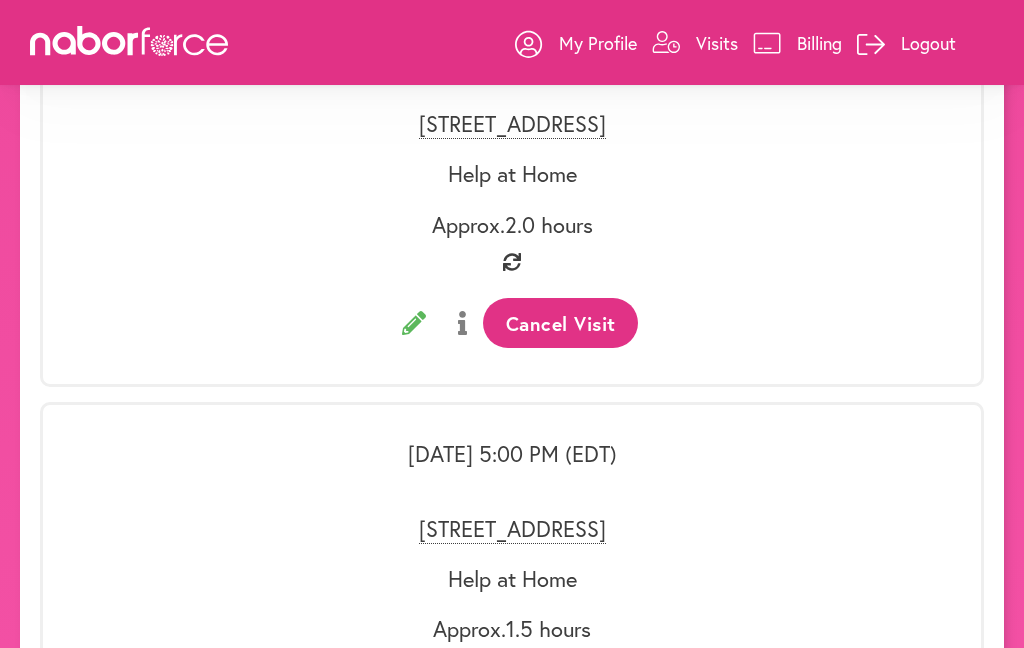 click on "[STREET_ADDRESS]" at bounding box center [512, 529] 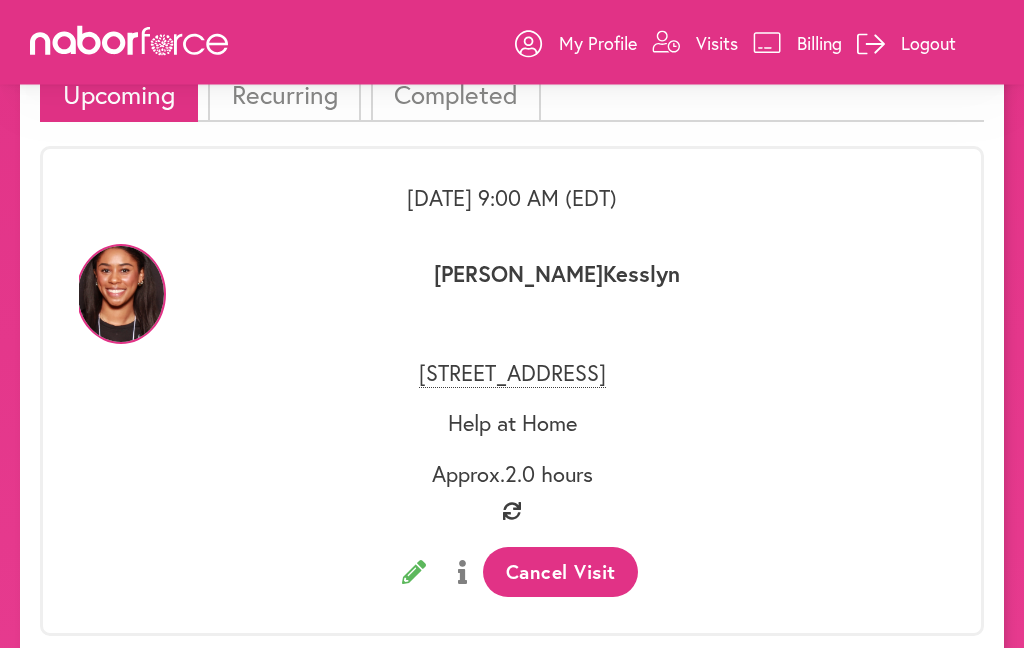 scroll, scrollTop: 0, scrollLeft: 0, axis: both 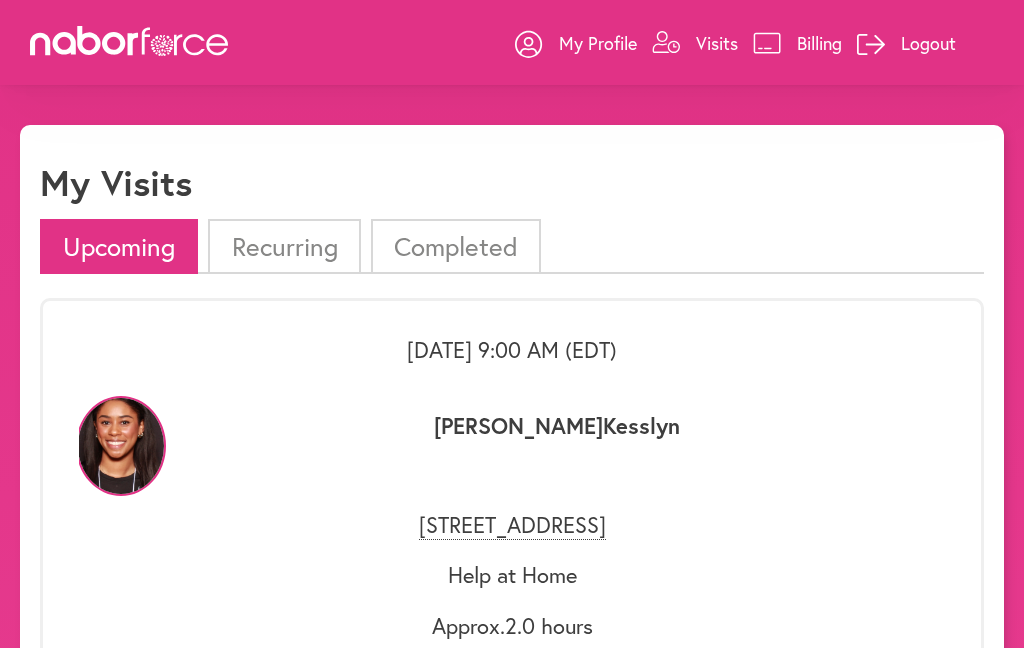 click on "Recurring" at bounding box center (284, 246) 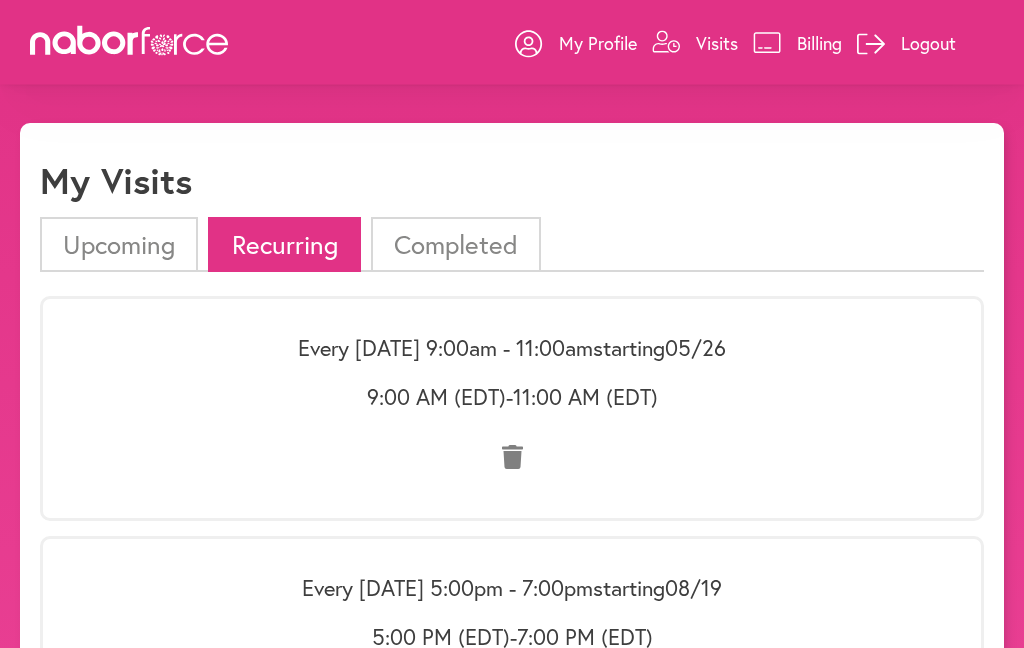scroll, scrollTop: 0, scrollLeft: 0, axis: both 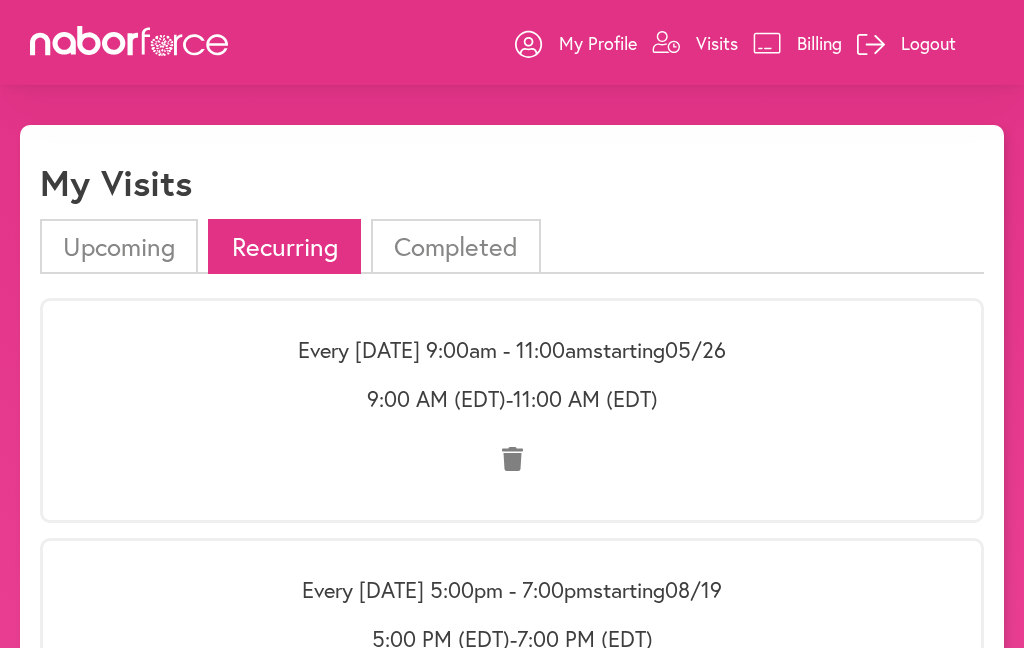 click on "Upcoming" at bounding box center [119, 246] 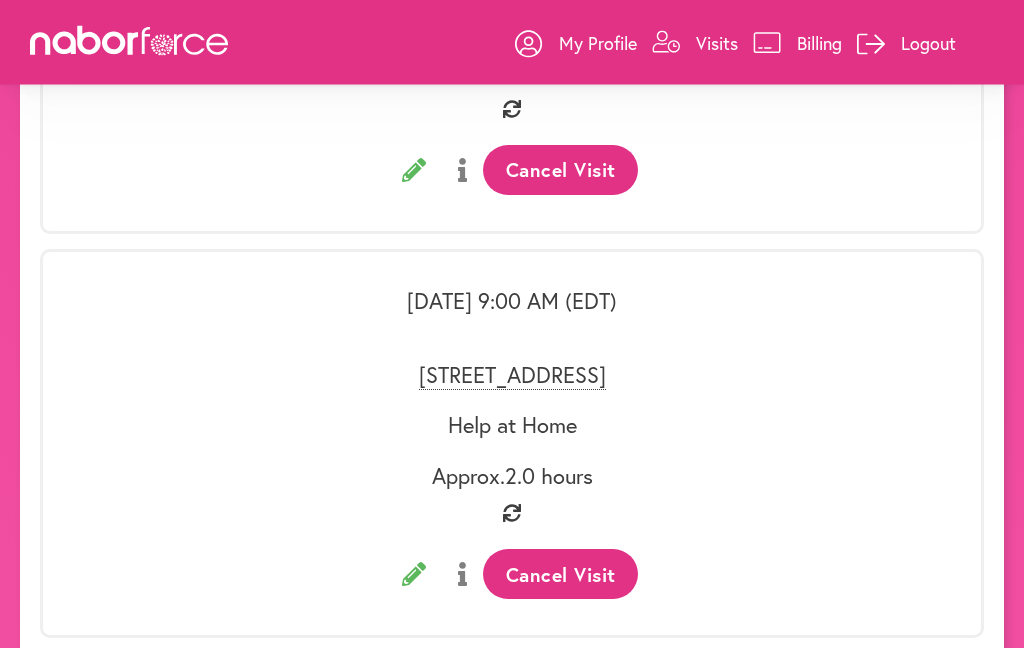 scroll, scrollTop: 2068, scrollLeft: 0, axis: vertical 